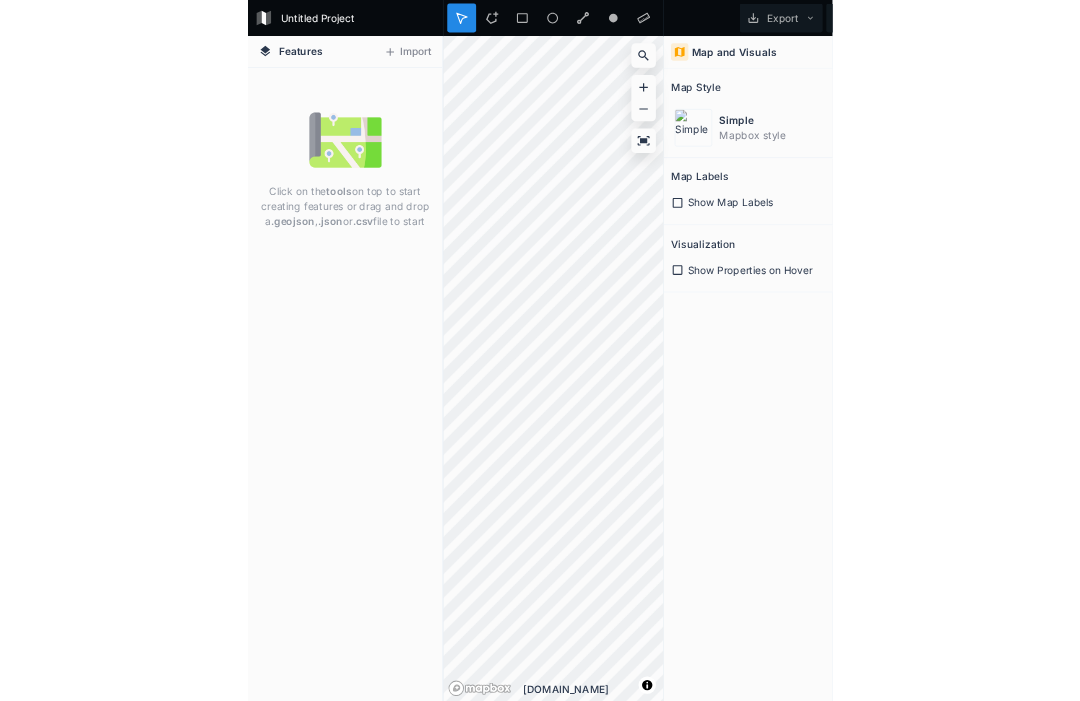 scroll, scrollTop: 0, scrollLeft: 0, axis: both 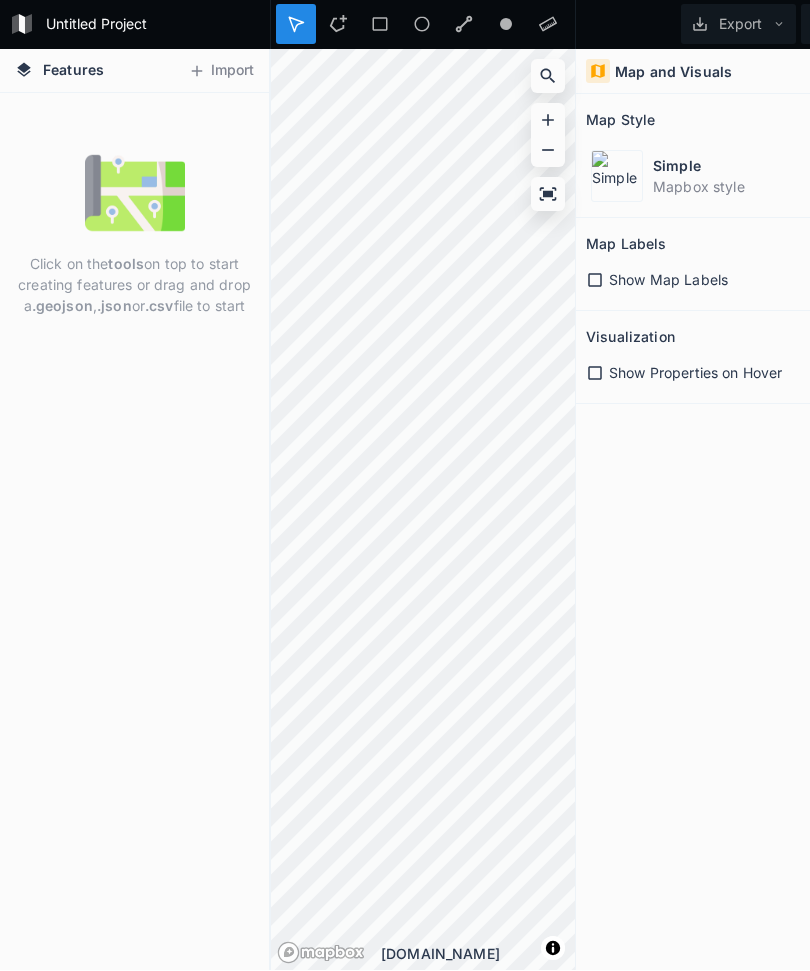 click 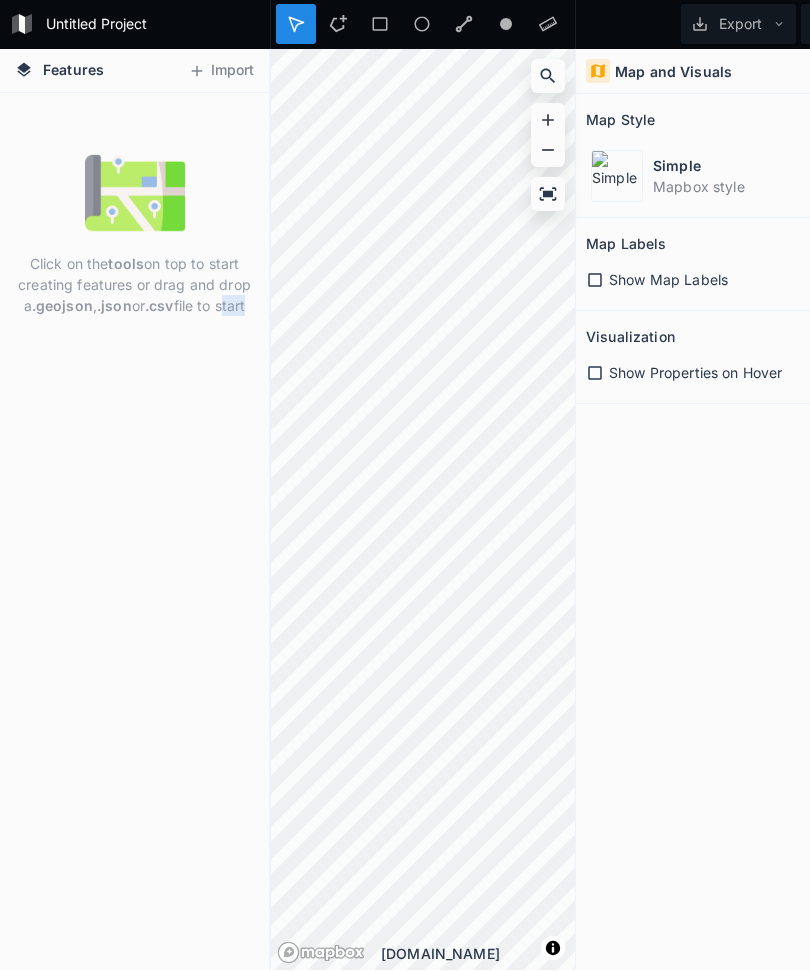 click on "Click on the  tools  on top to start creating features or drag and drop a  .geojson ,  .json or  .csv  file to start" 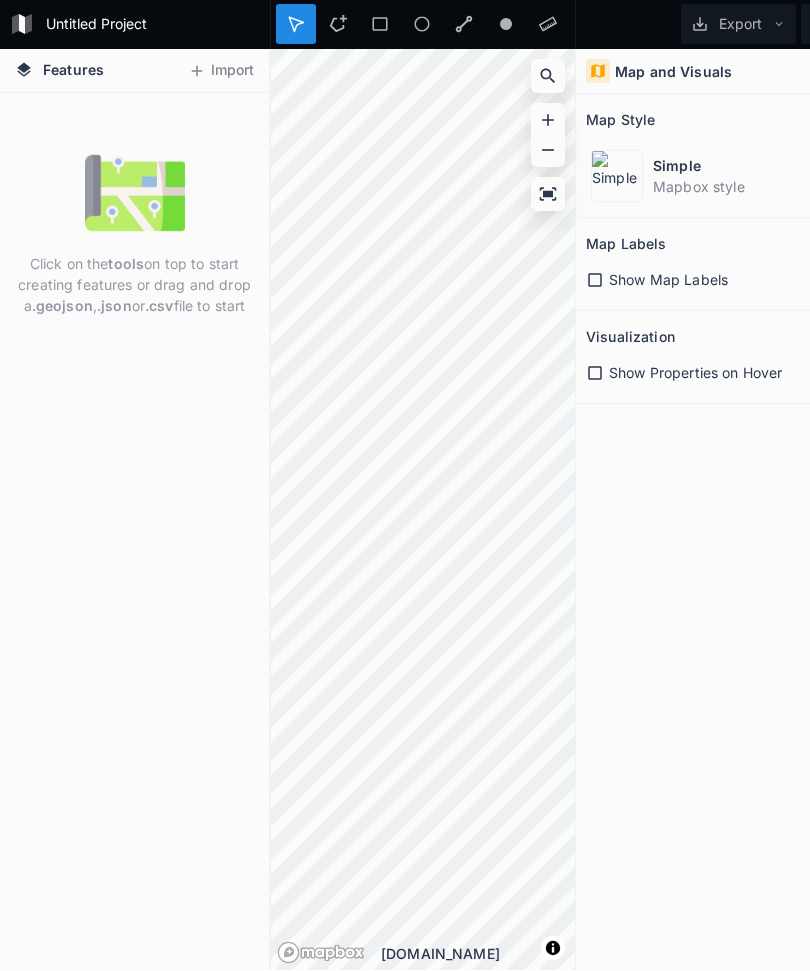 click on "Click on the  tools  on top to start creating features or drag and drop a  .geojson ,  .json or  .csv  file to start" 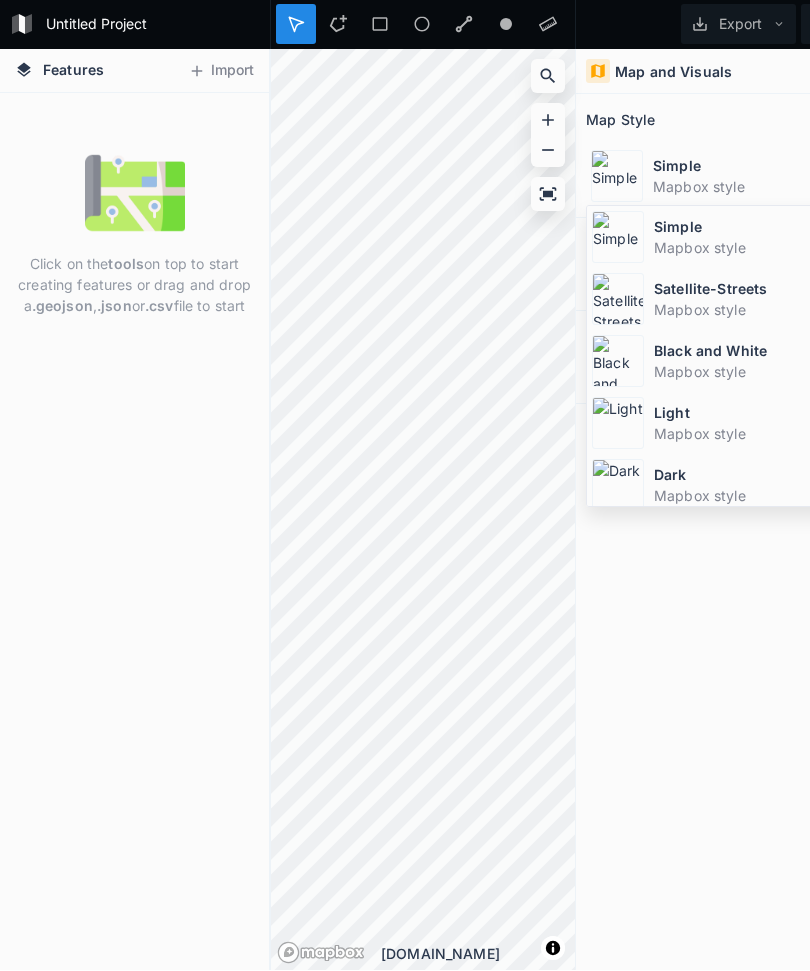 click on "Satellite-Streets" at bounding box center (743, 289) 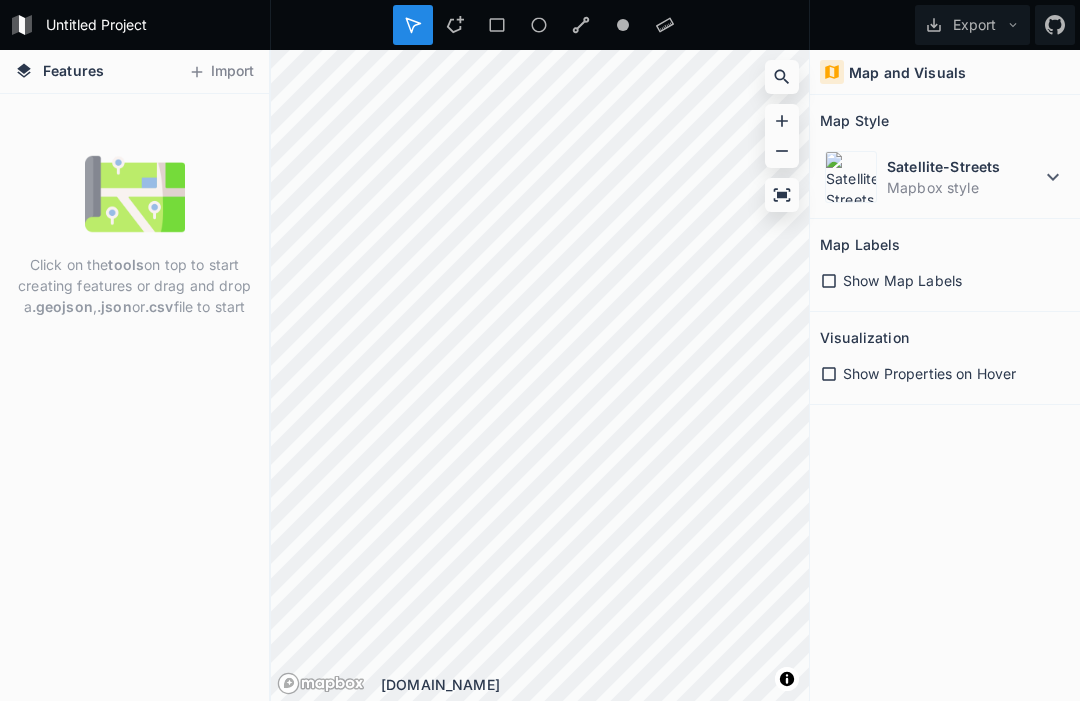 click 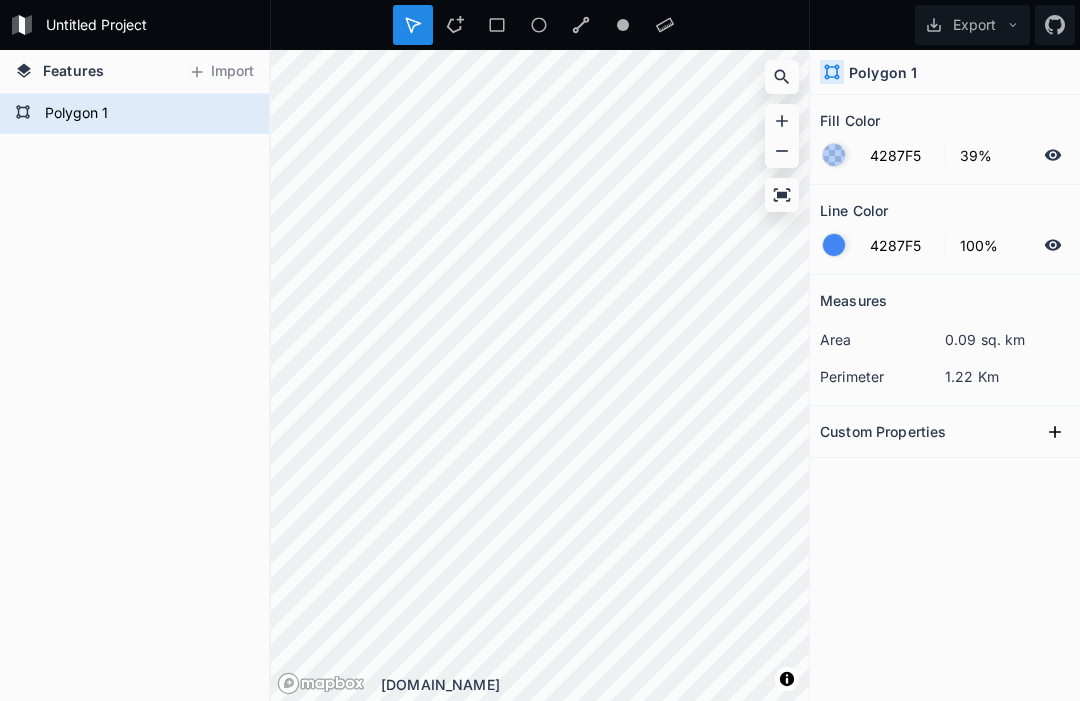 click on "Polygon 1" at bounding box center [146, 114] 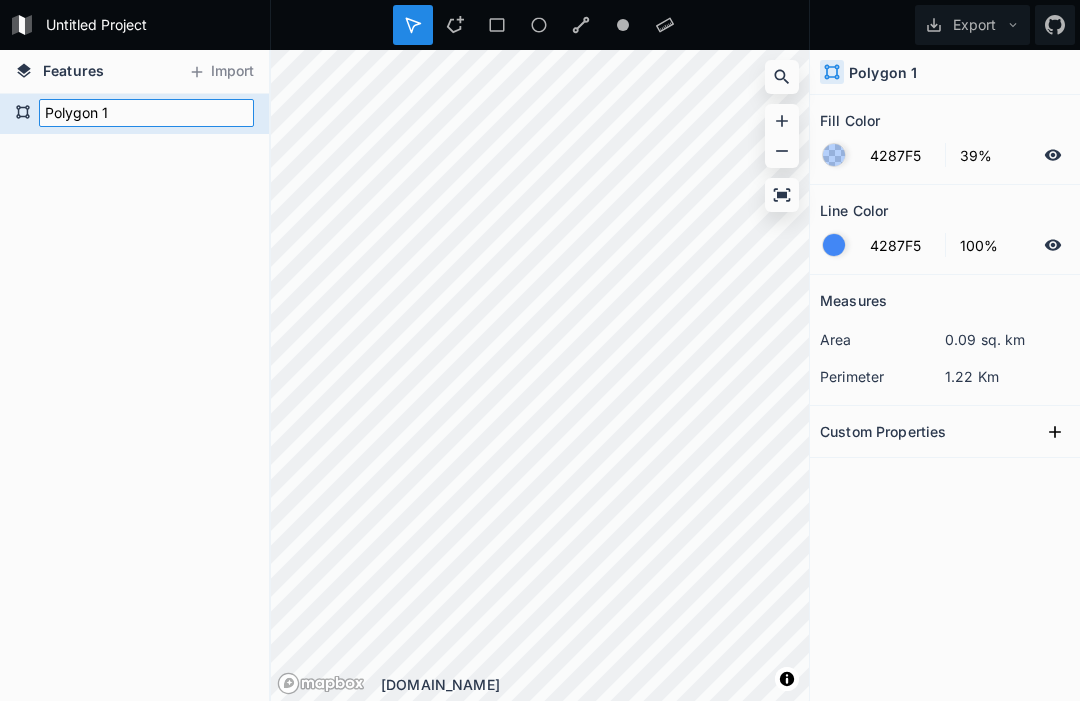 click on "Polygon 1" at bounding box center (146, 113) 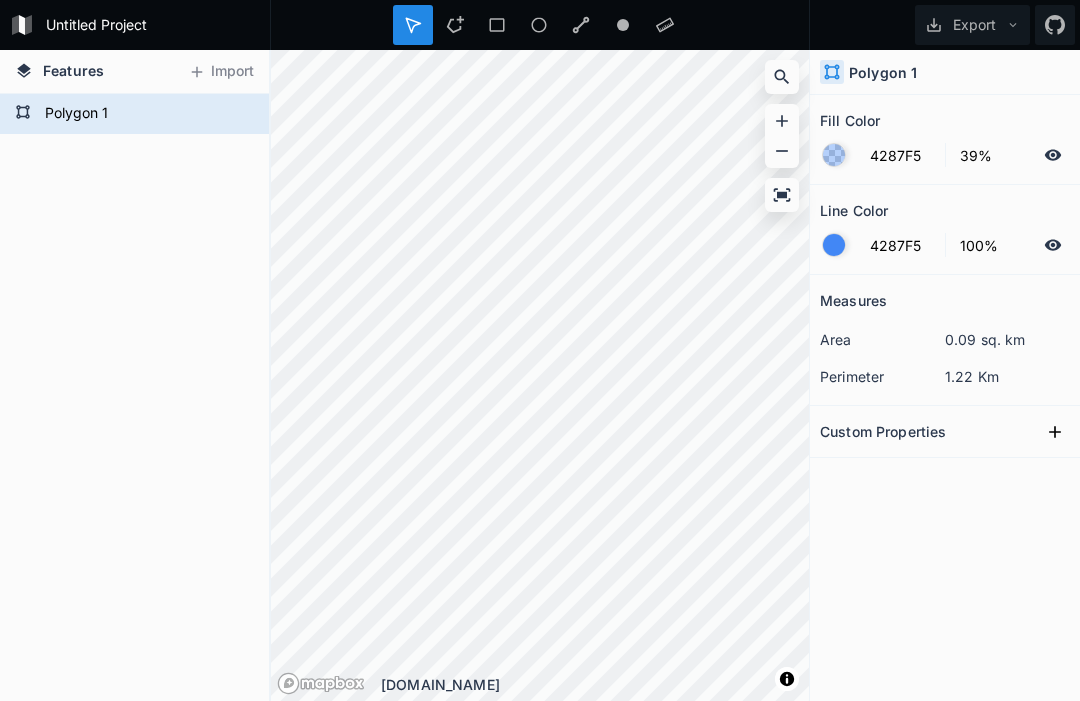 click on "Polygon 1" at bounding box center [134, 397] 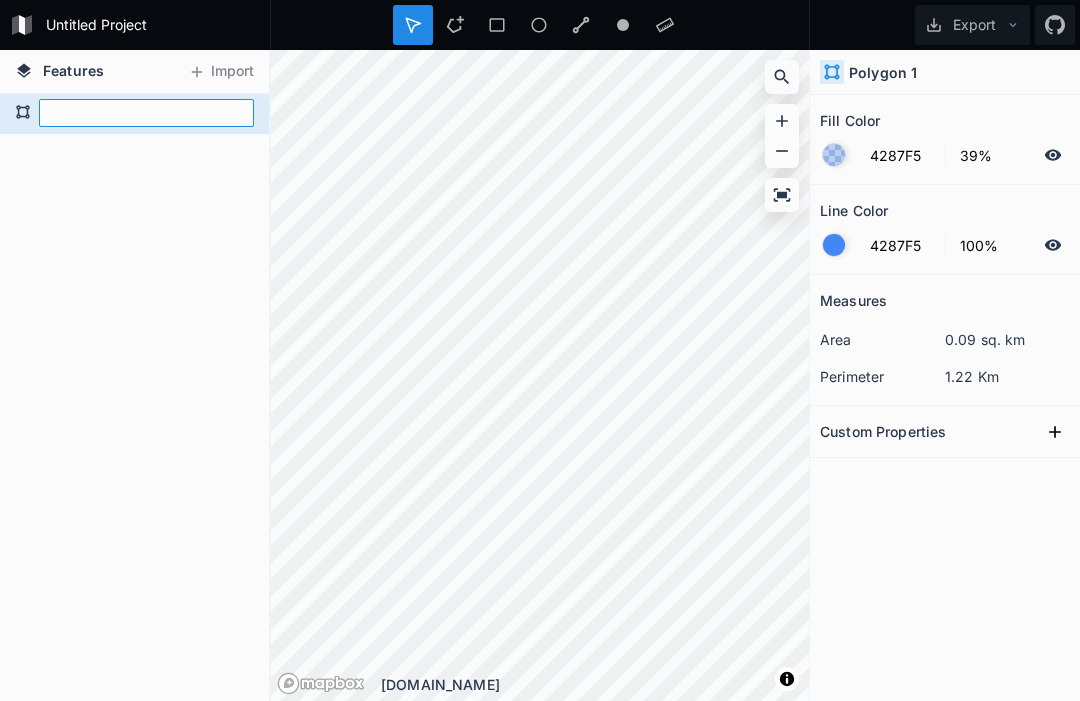 click at bounding box center [146, 113] 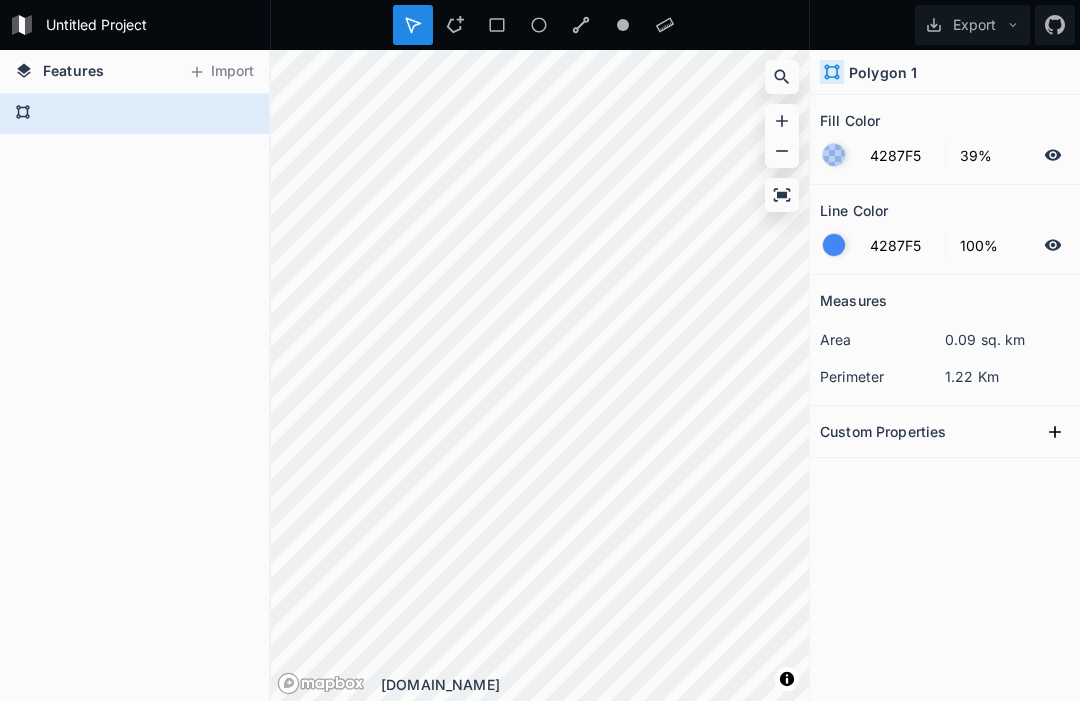 type on "Polygon 1" 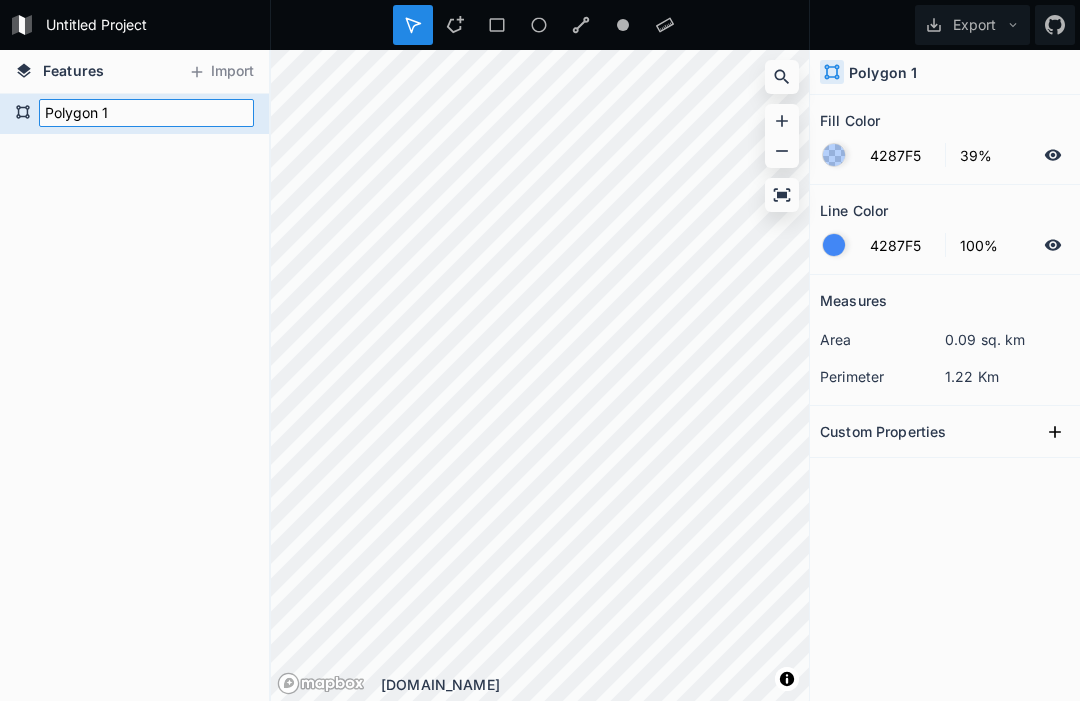 click on "Polygon 1" at bounding box center (146, 113) 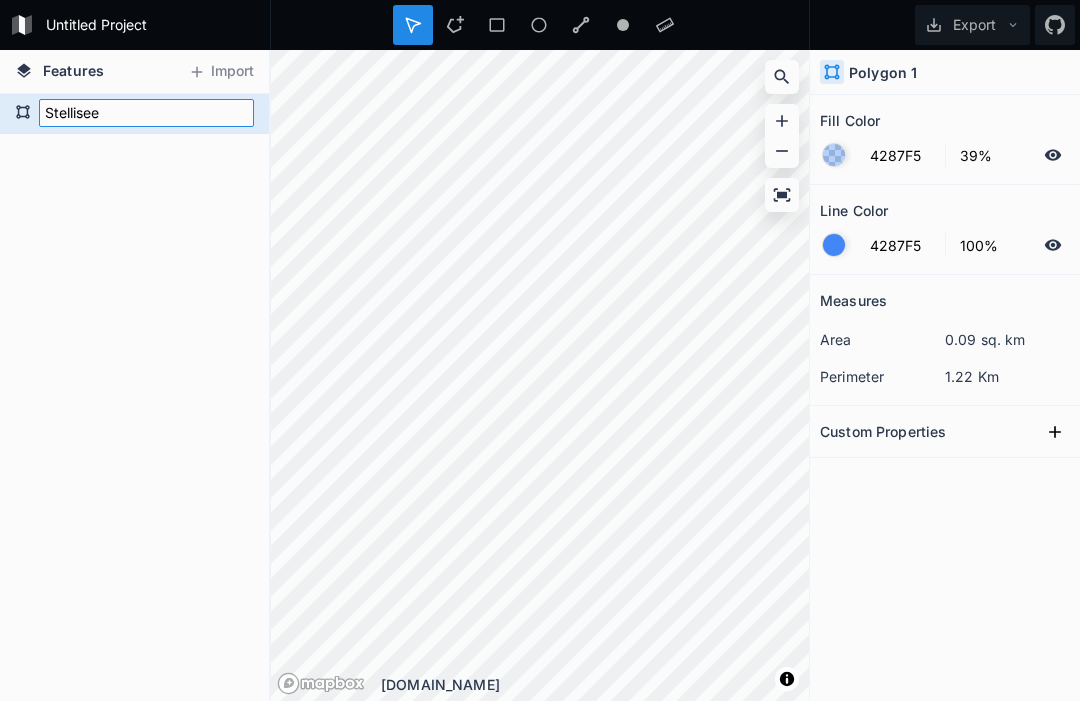 type on "Stellisee" 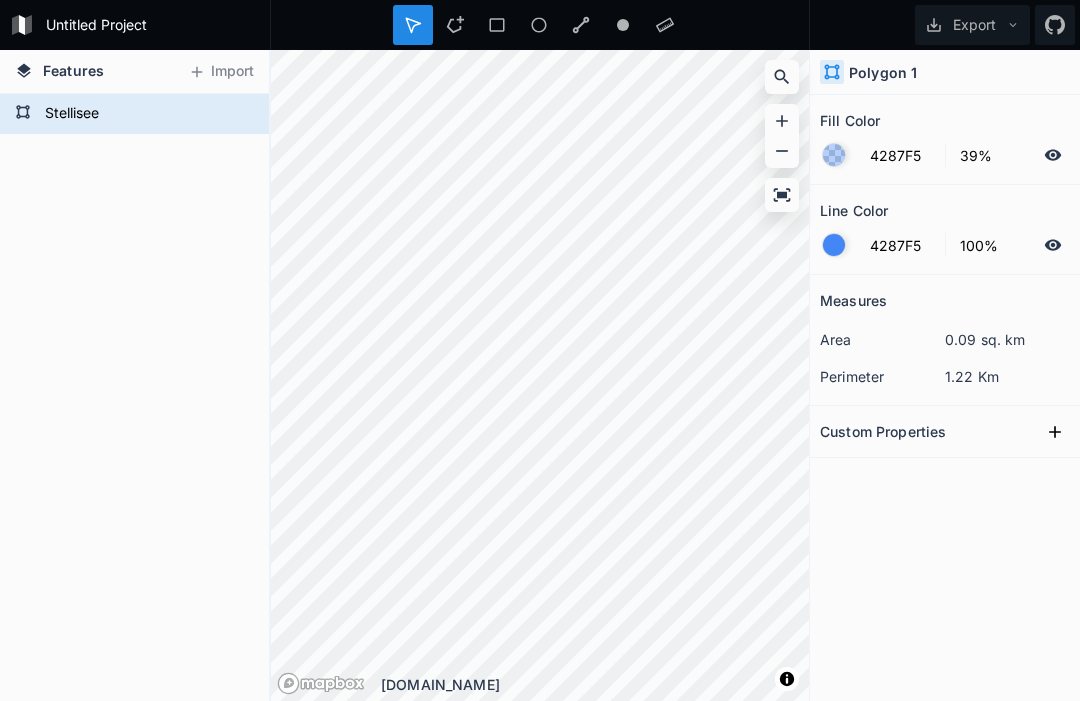 click on "Export" at bounding box center (972, 25) 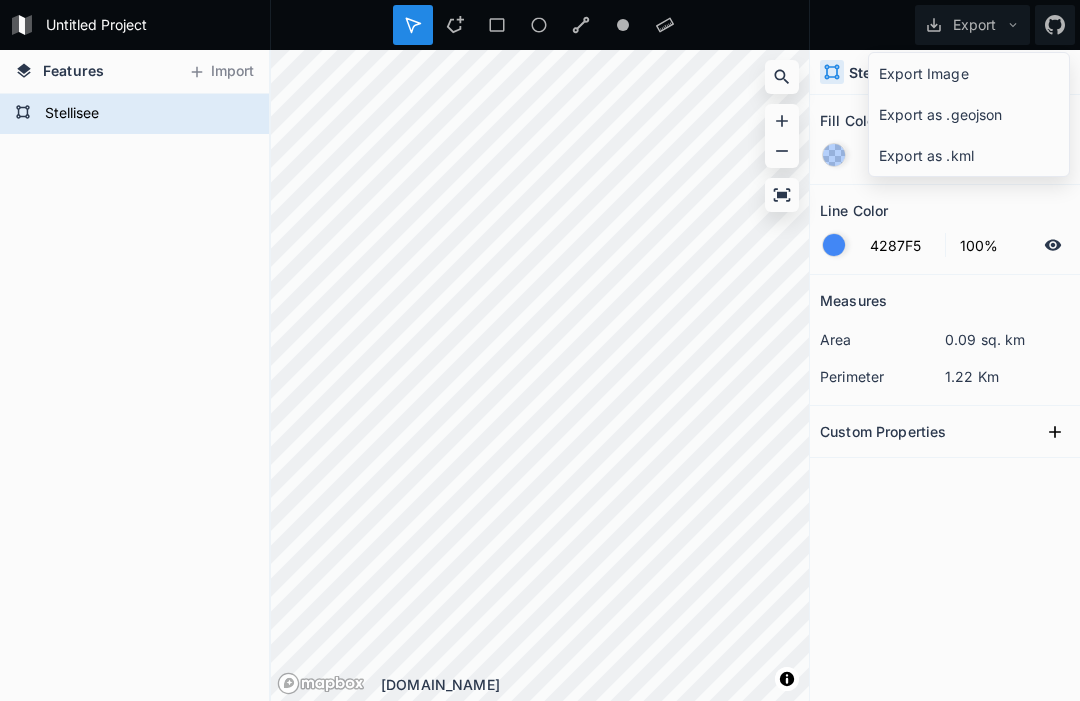 click on "Export as .geojson" 